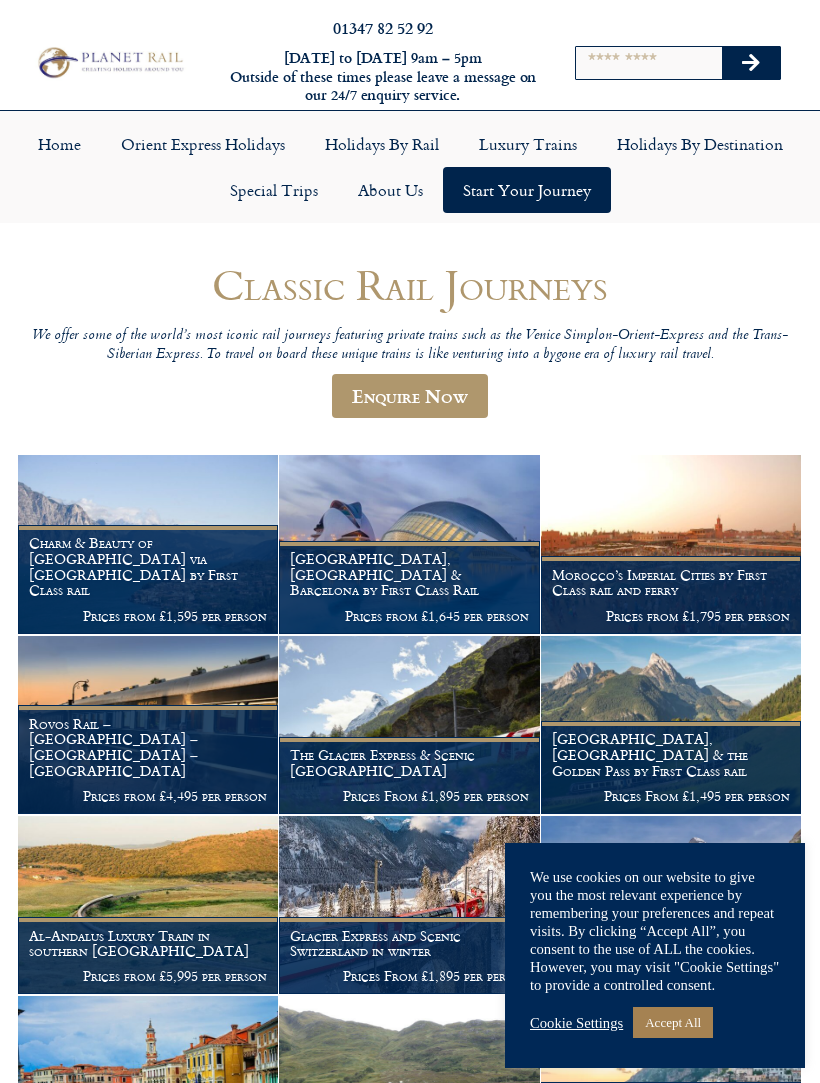 scroll, scrollTop: 0, scrollLeft: 0, axis: both 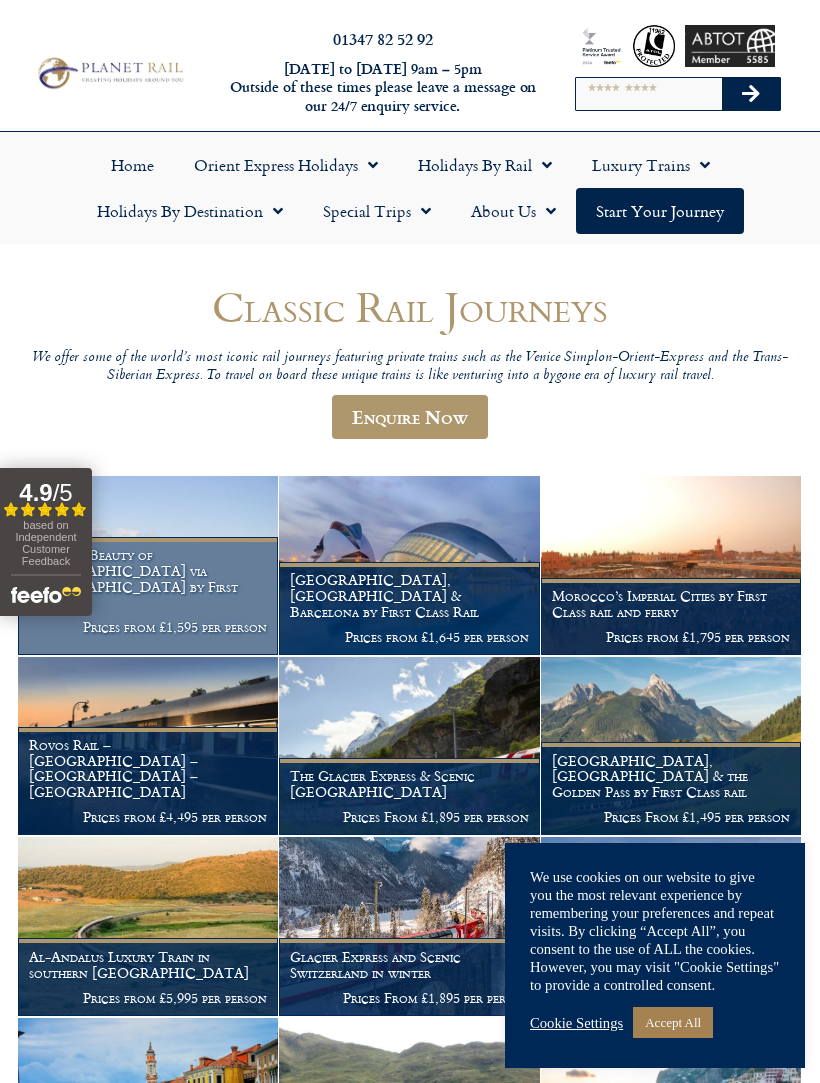 click at bounding box center (148, 565) 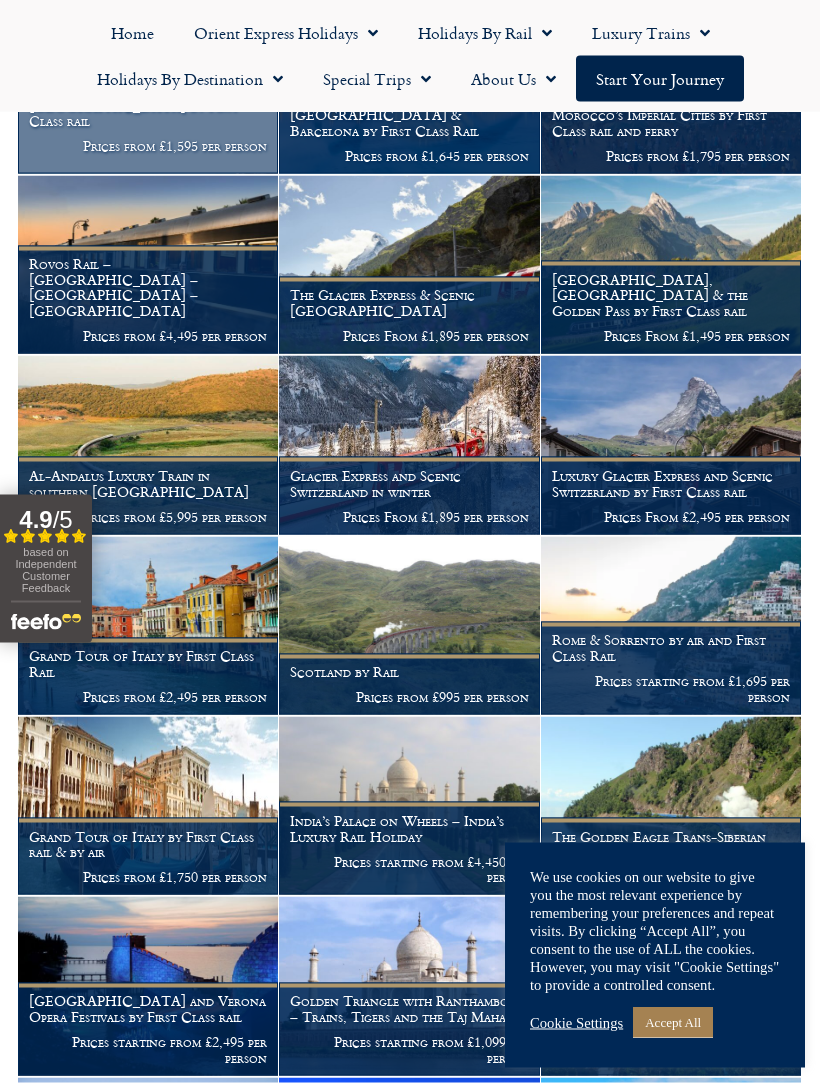 scroll, scrollTop: 482, scrollLeft: 0, axis: vertical 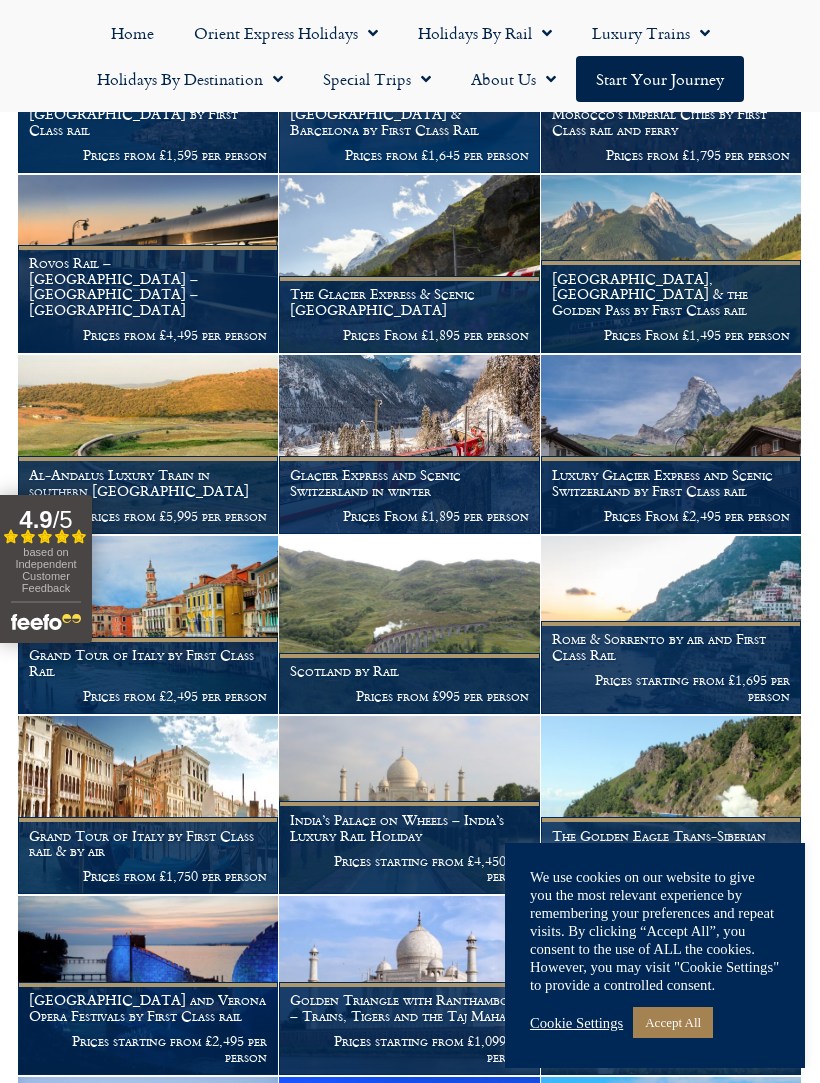 click on "Accept All" at bounding box center [673, 1022] 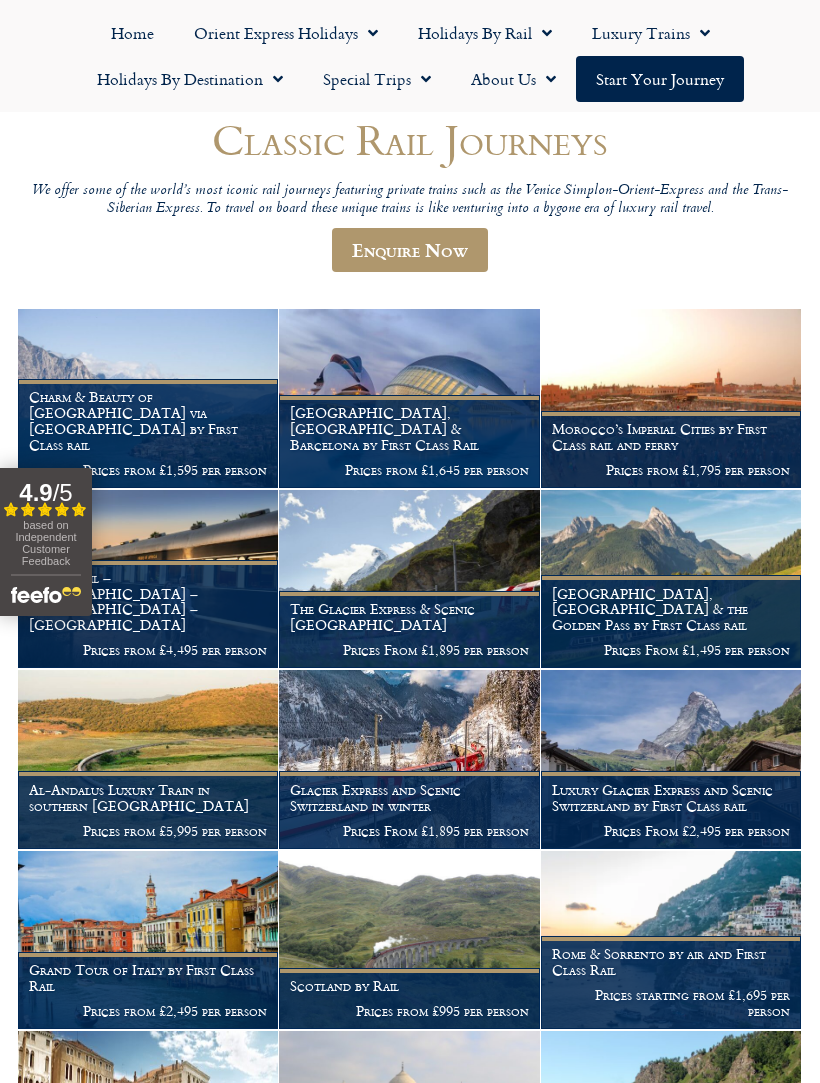 scroll, scrollTop: 168, scrollLeft: 0, axis: vertical 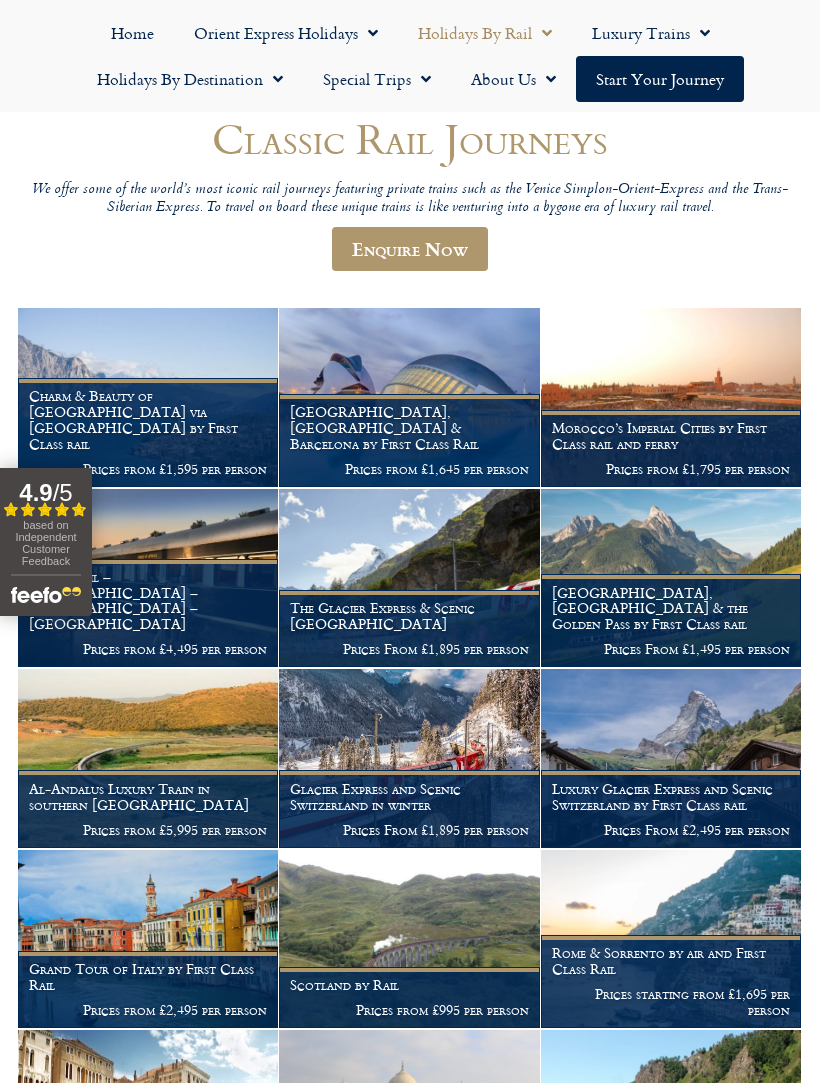 click on "Holidays by Rail" 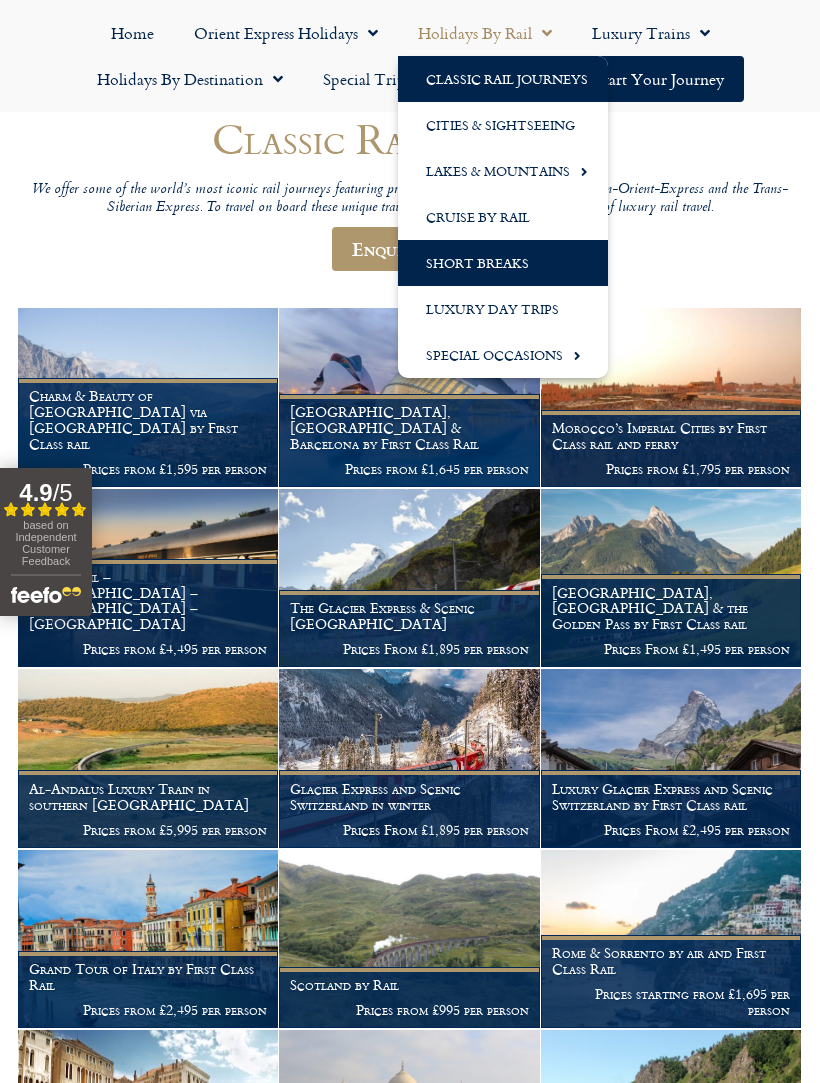 click on "Short Breaks" 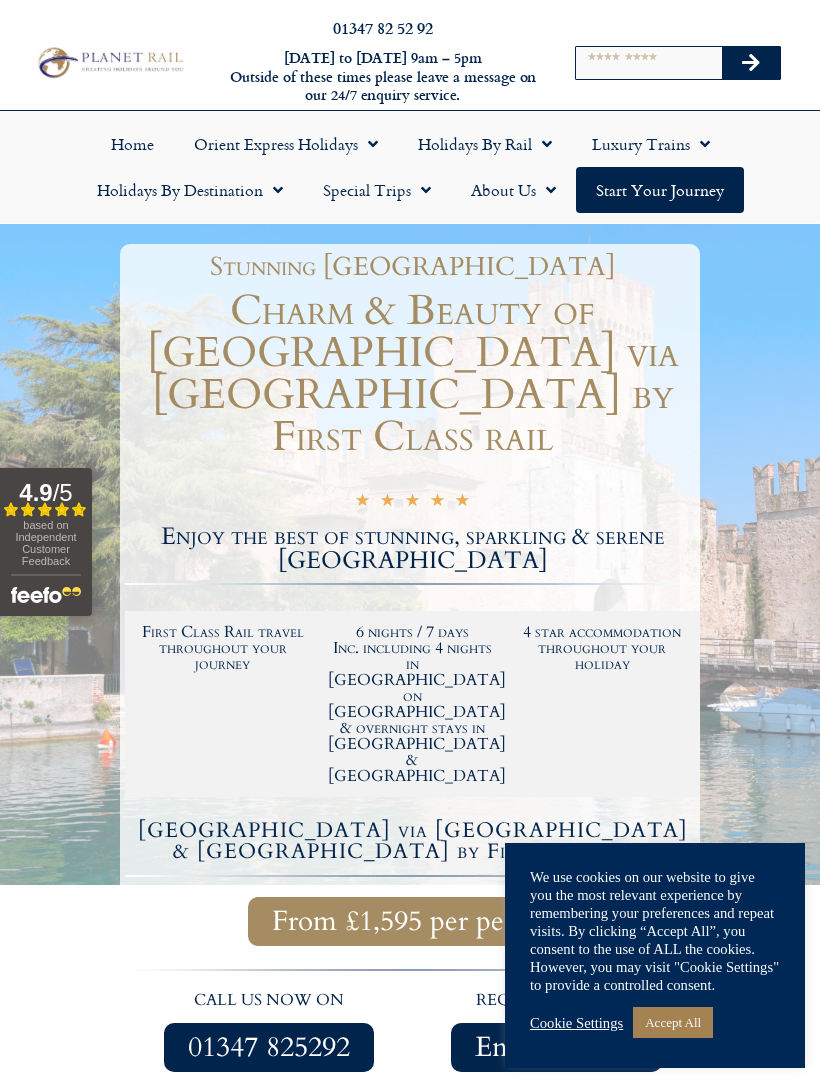 scroll, scrollTop: 0, scrollLeft: 0, axis: both 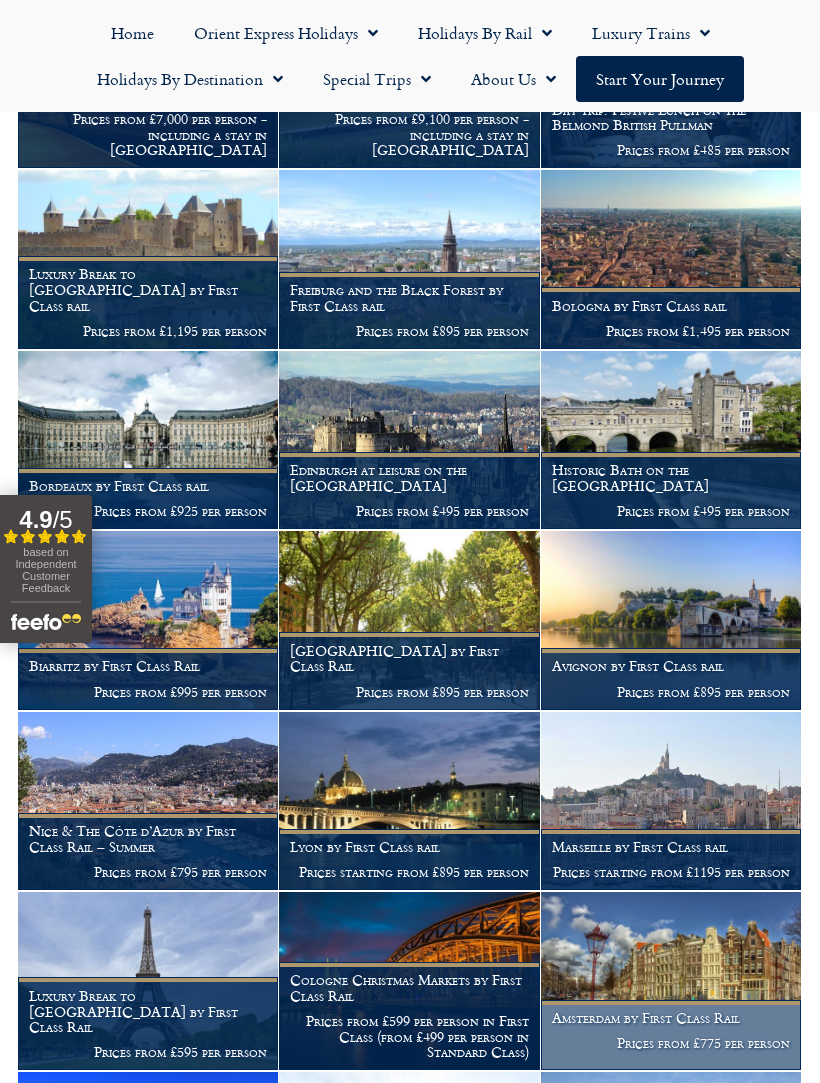 click at bounding box center [671, 981] 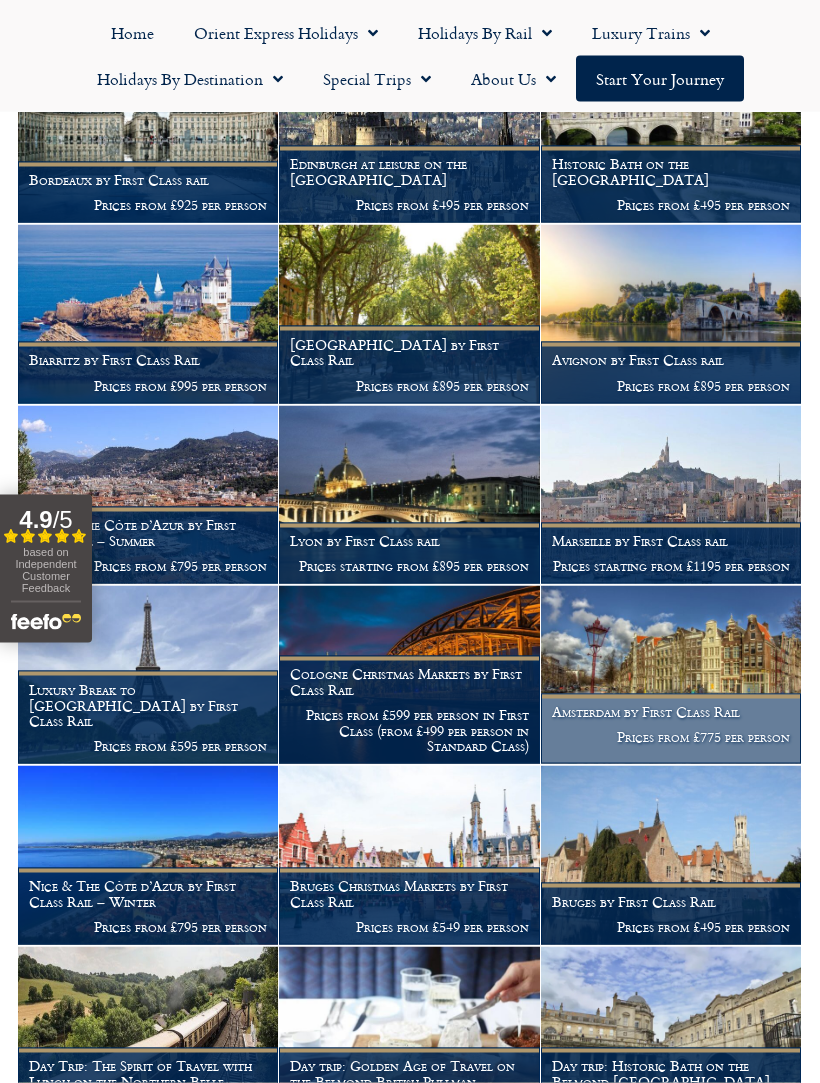 scroll, scrollTop: 1571, scrollLeft: 0, axis: vertical 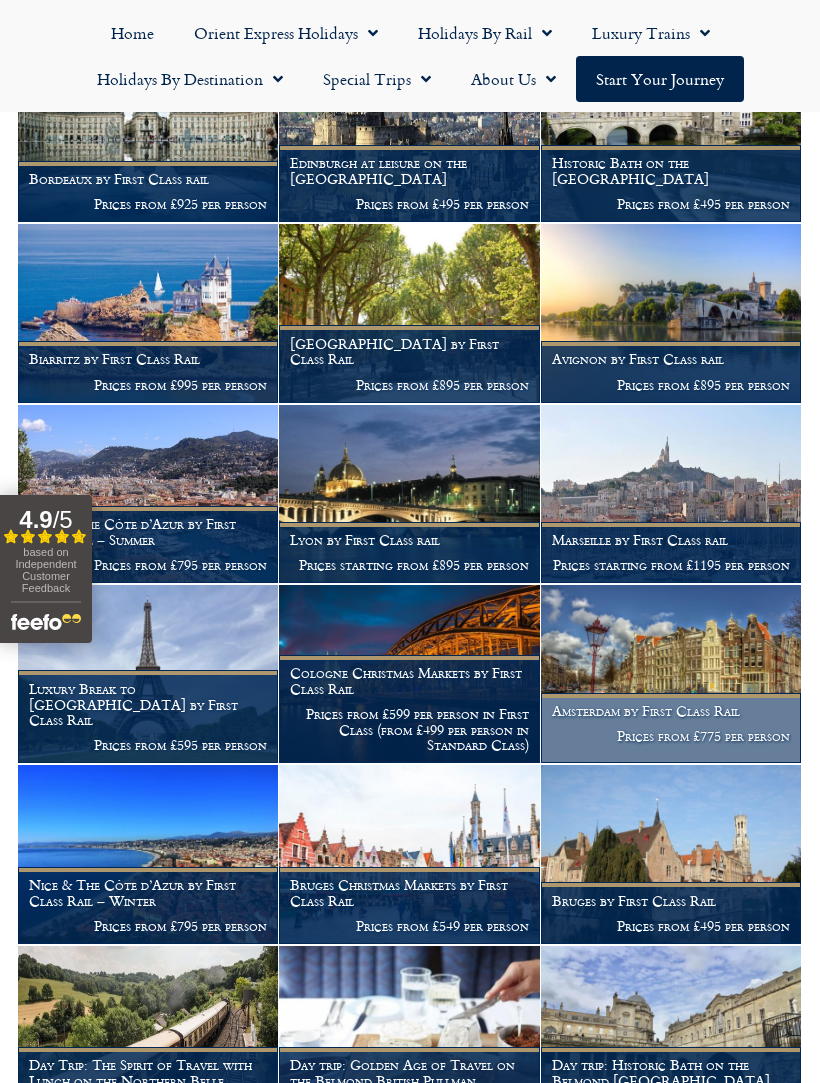 click at bounding box center (671, 674) 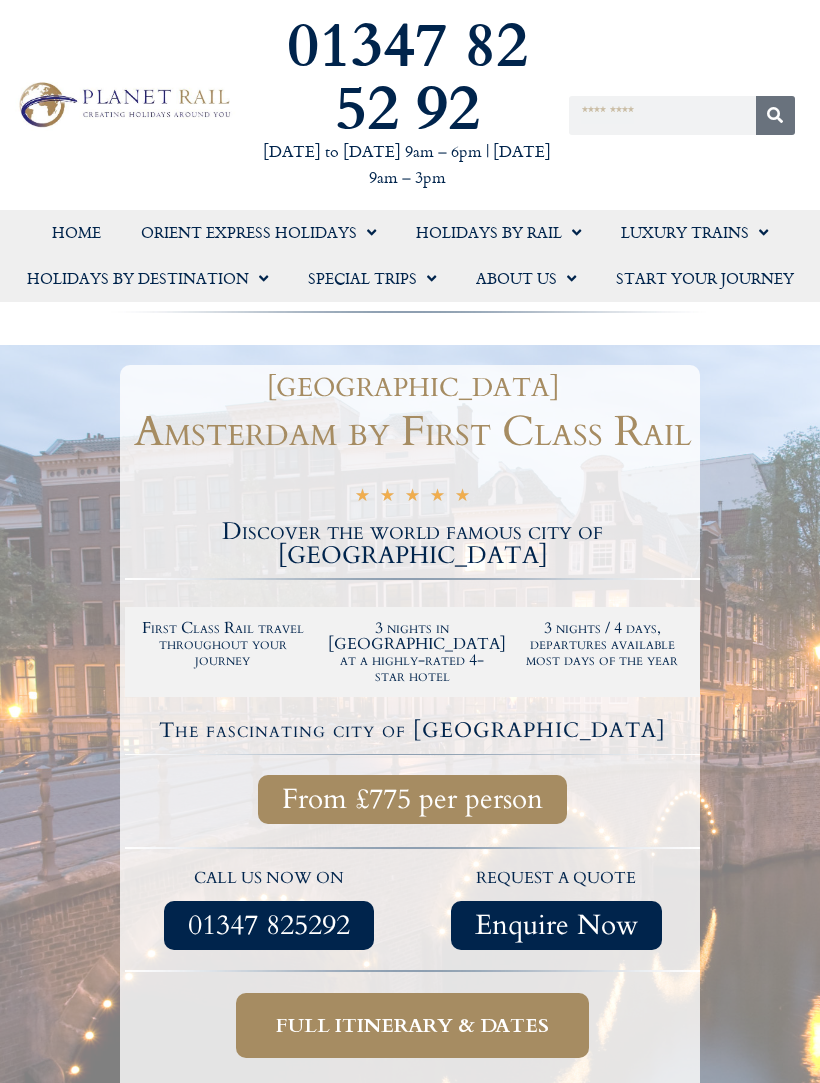 scroll, scrollTop: 0, scrollLeft: 0, axis: both 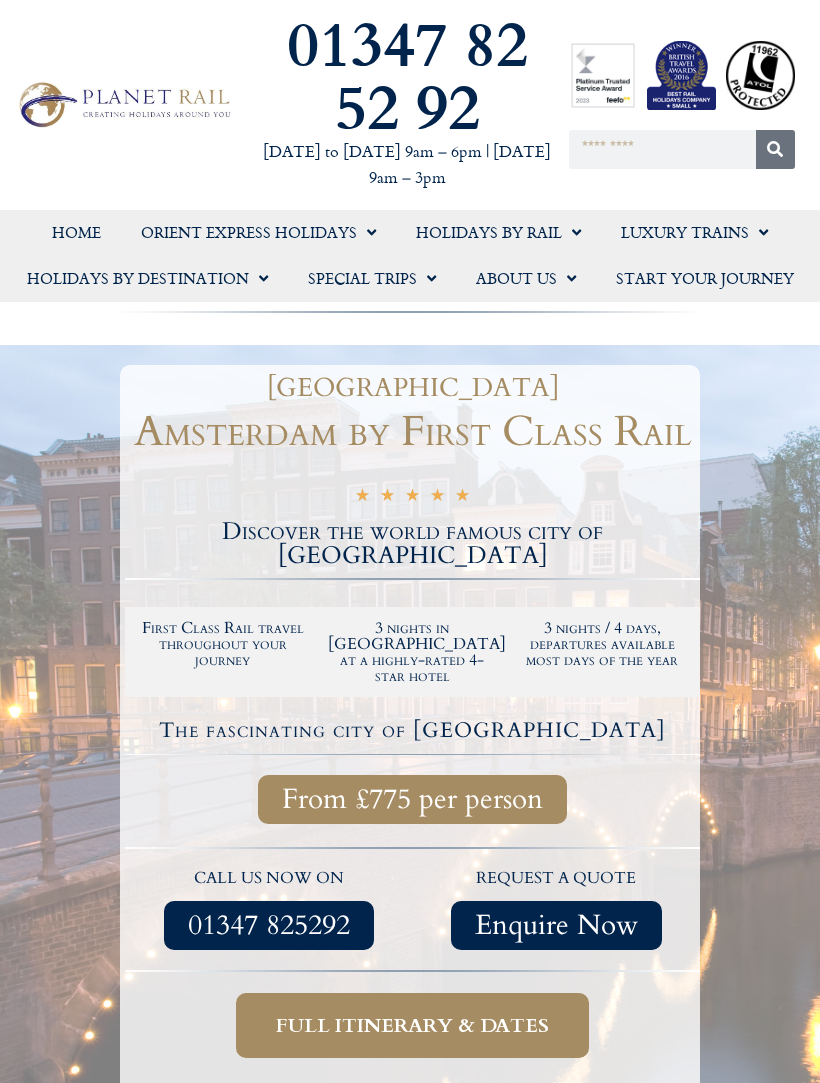 click on "Full itinerary & dates" at bounding box center [412, 1025] 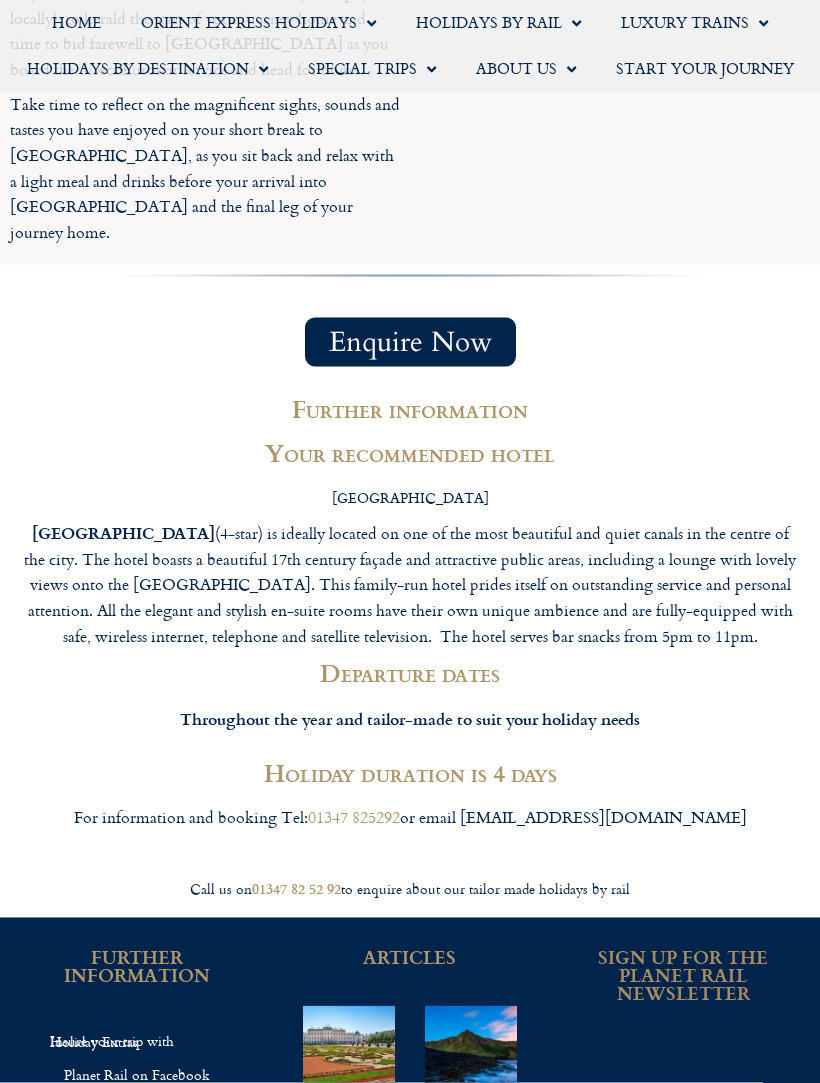 scroll, scrollTop: 3354, scrollLeft: 0, axis: vertical 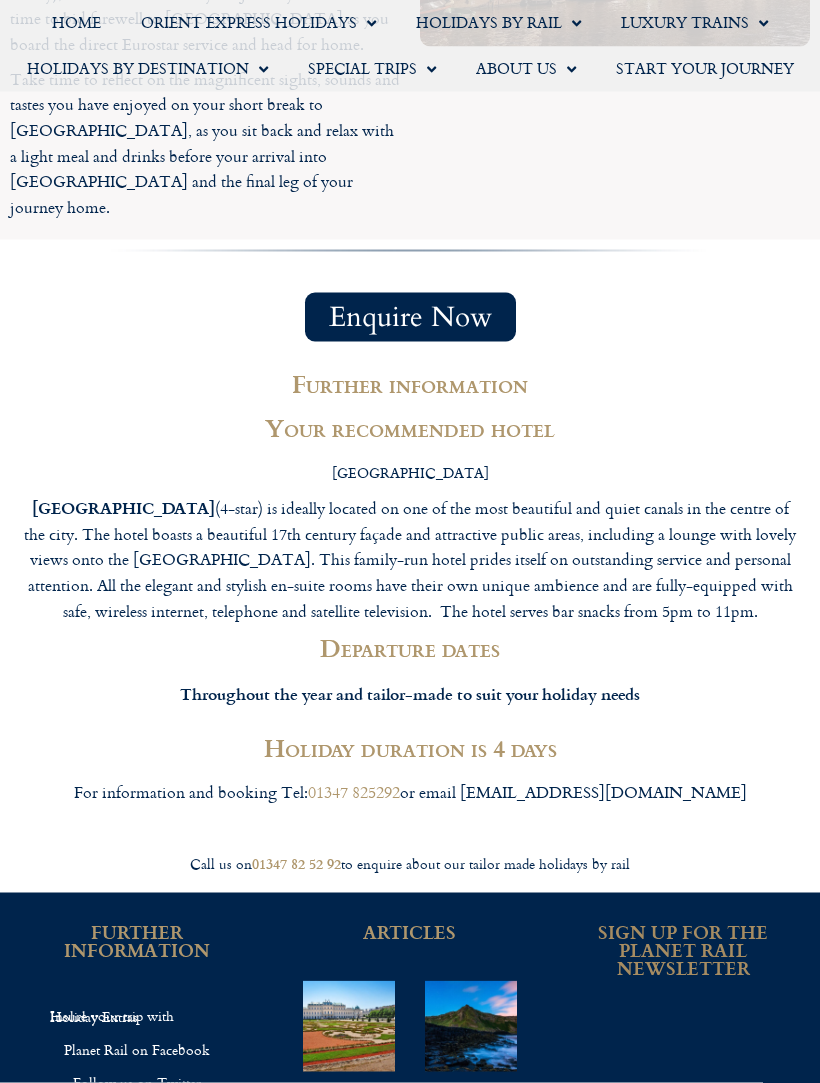 click on "Art at the [GEOGRAPHIC_DATA] in [GEOGRAPHIC_DATA]" at bounding box center [407, 1151] 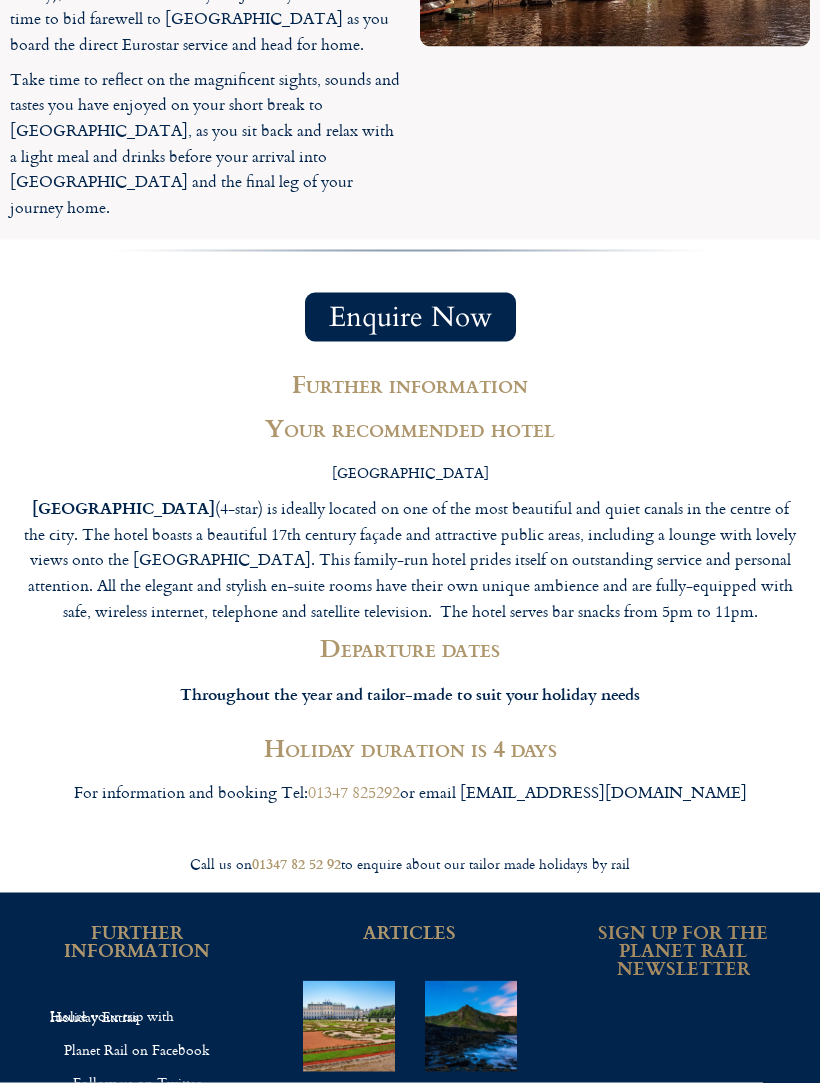 scroll, scrollTop: 3409, scrollLeft: 0, axis: vertical 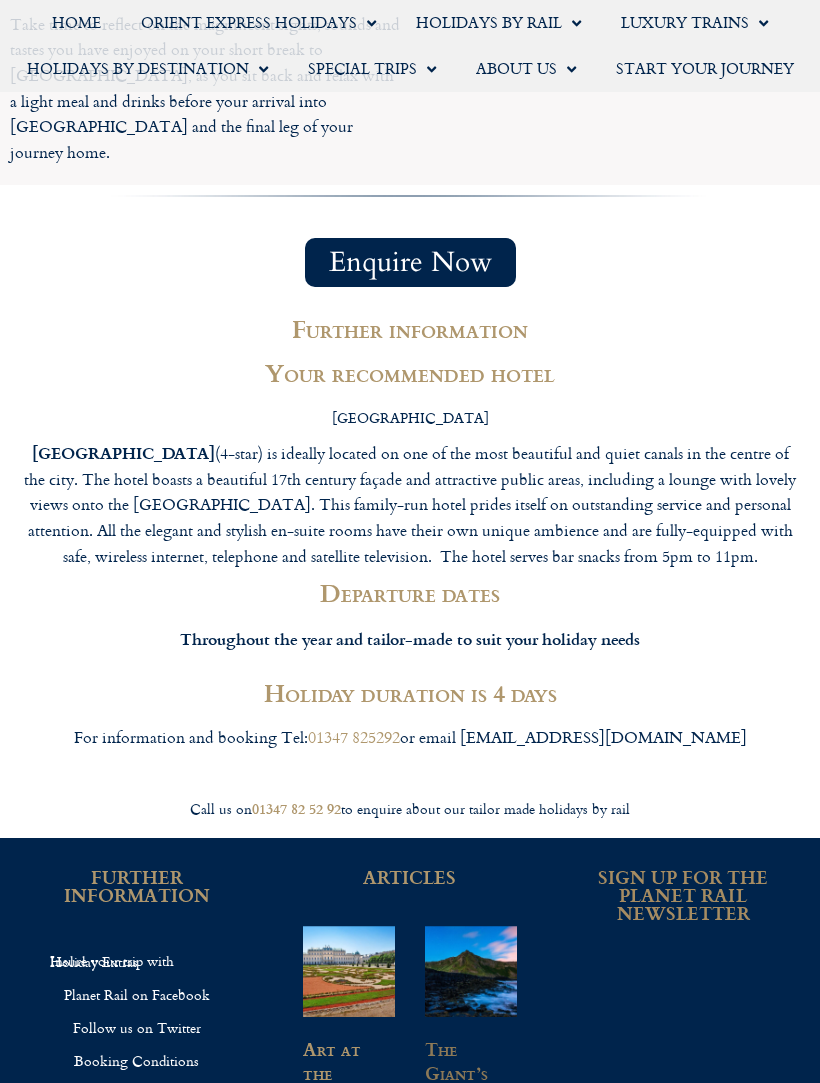 click on "The Giant’s Causeway" at bounding box center [465, 1072] 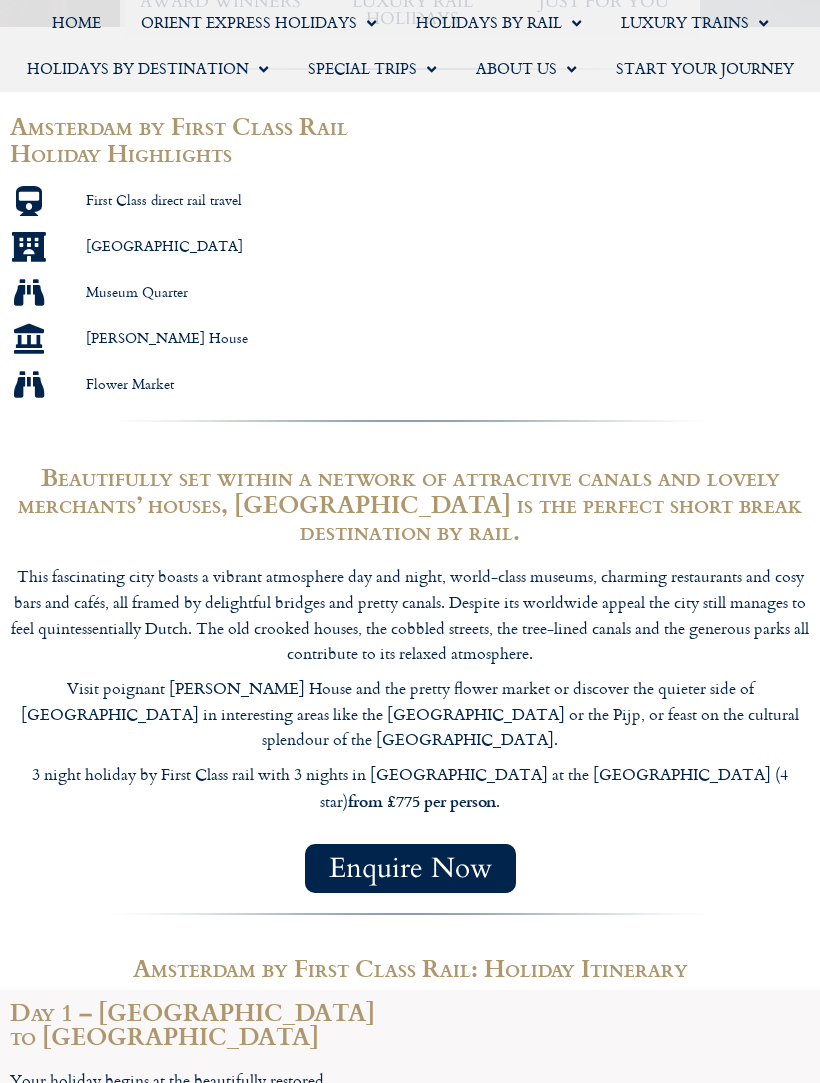 scroll, scrollTop: 1010, scrollLeft: 0, axis: vertical 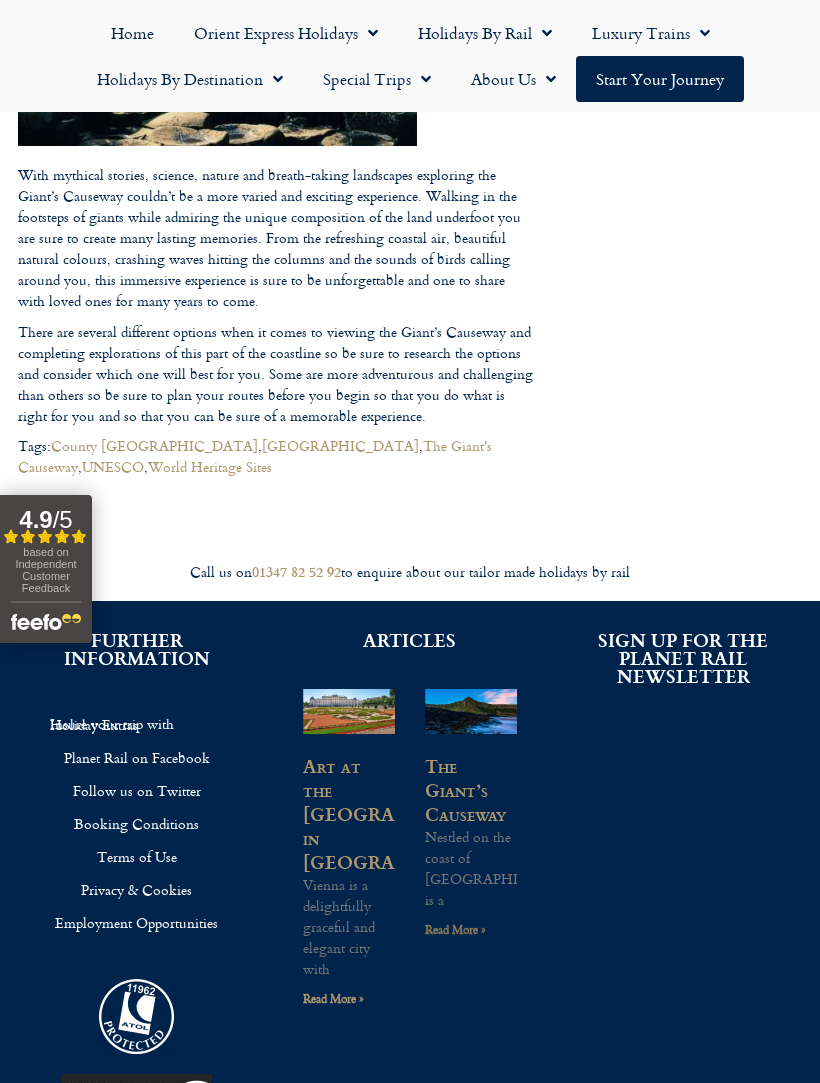 click on "Read More »" at bounding box center [455, 929] 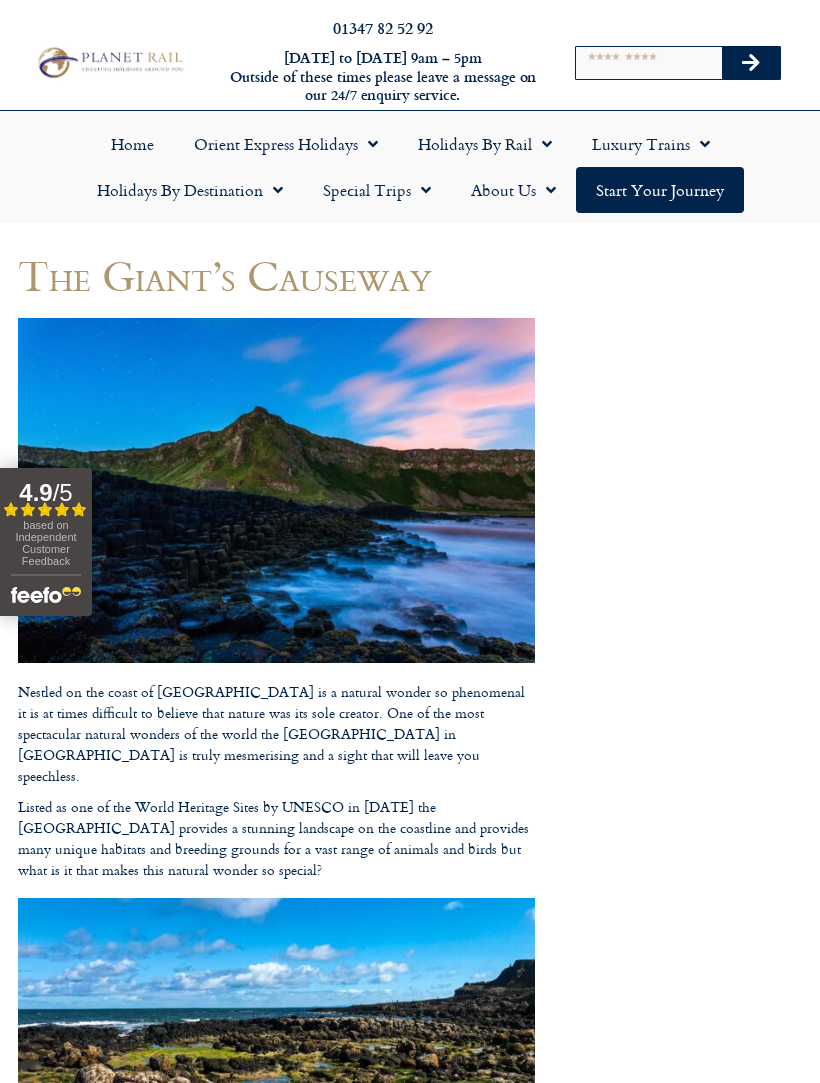 scroll, scrollTop: 0, scrollLeft: 0, axis: both 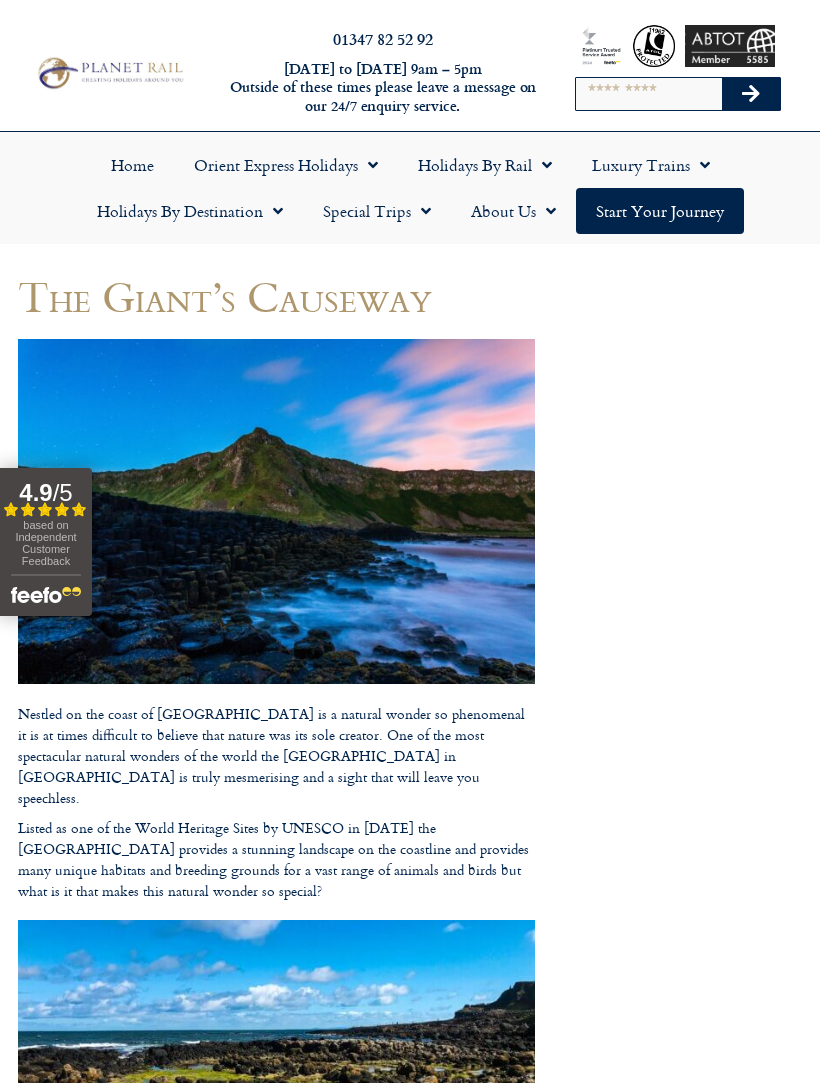 click on "The Giant’s Causeway" at bounding box center (276, 296) 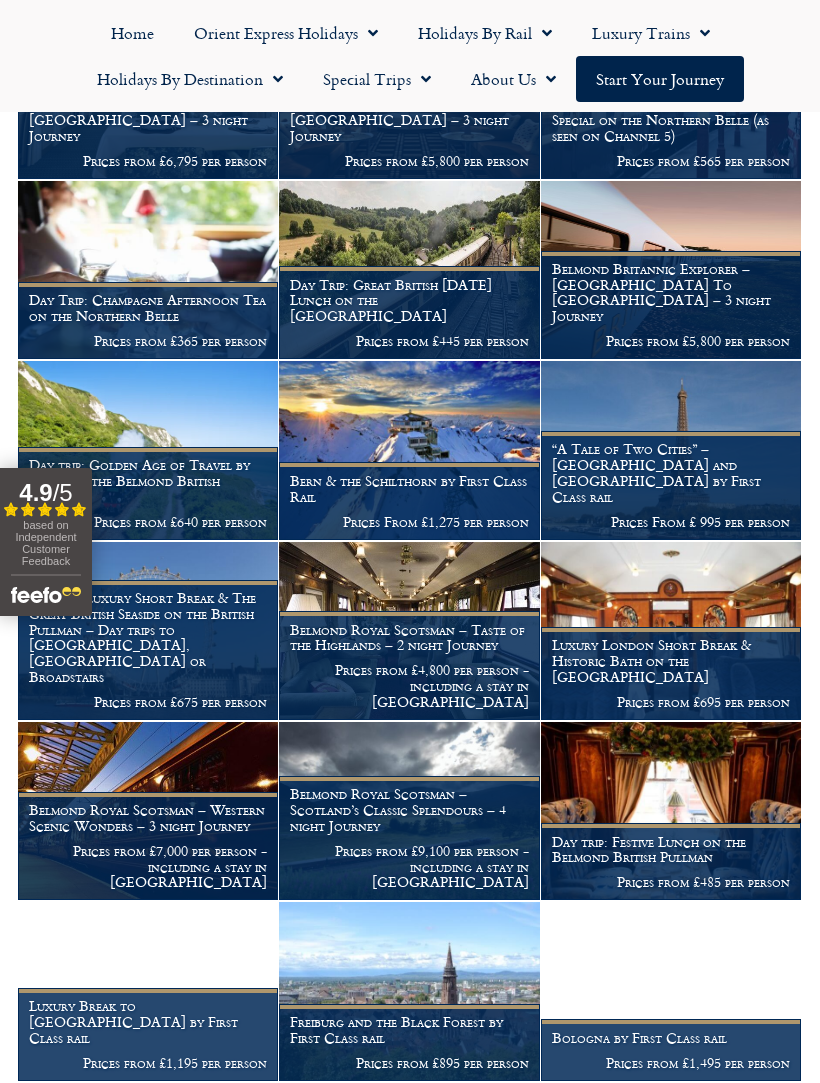 scroll, scrollTop: 533, scrollLeft: 0, axis: vertical 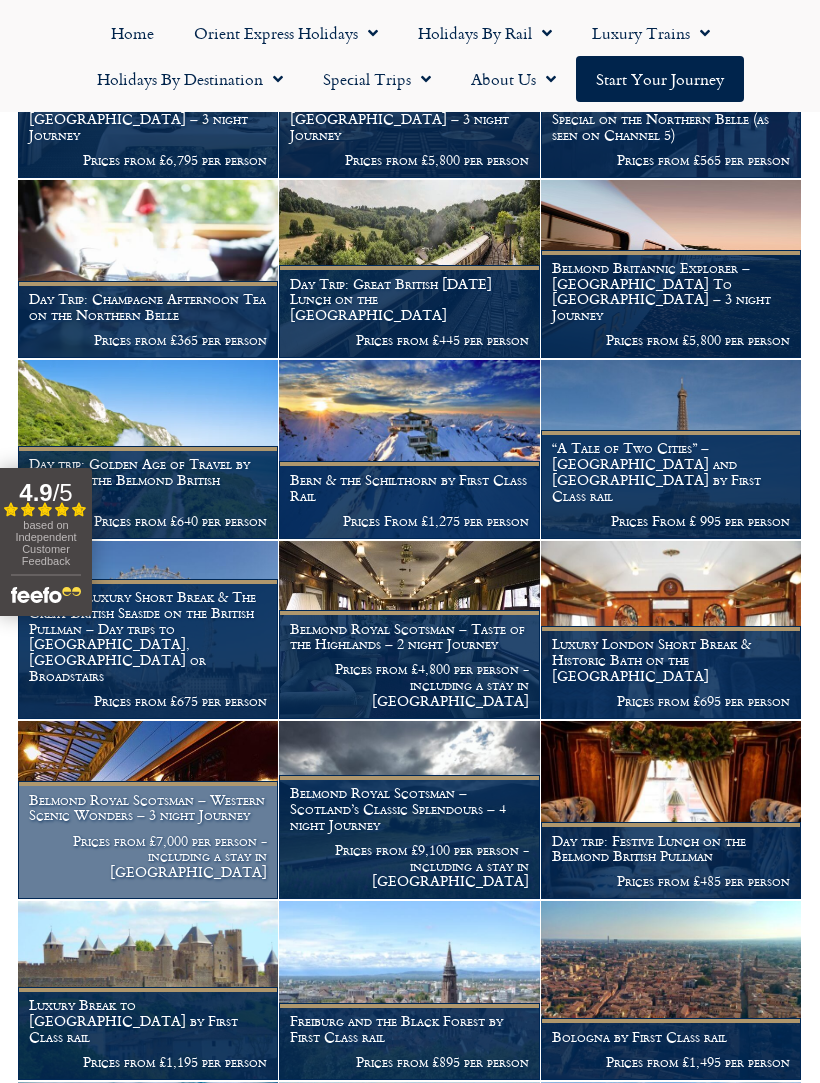 click on "Belmond Royal Scotsman – Western Scenic Wonders – 3 night Journey
Prices from £7,000 per person - including a stay in Edinburgh" at bounding box center (148, 840) 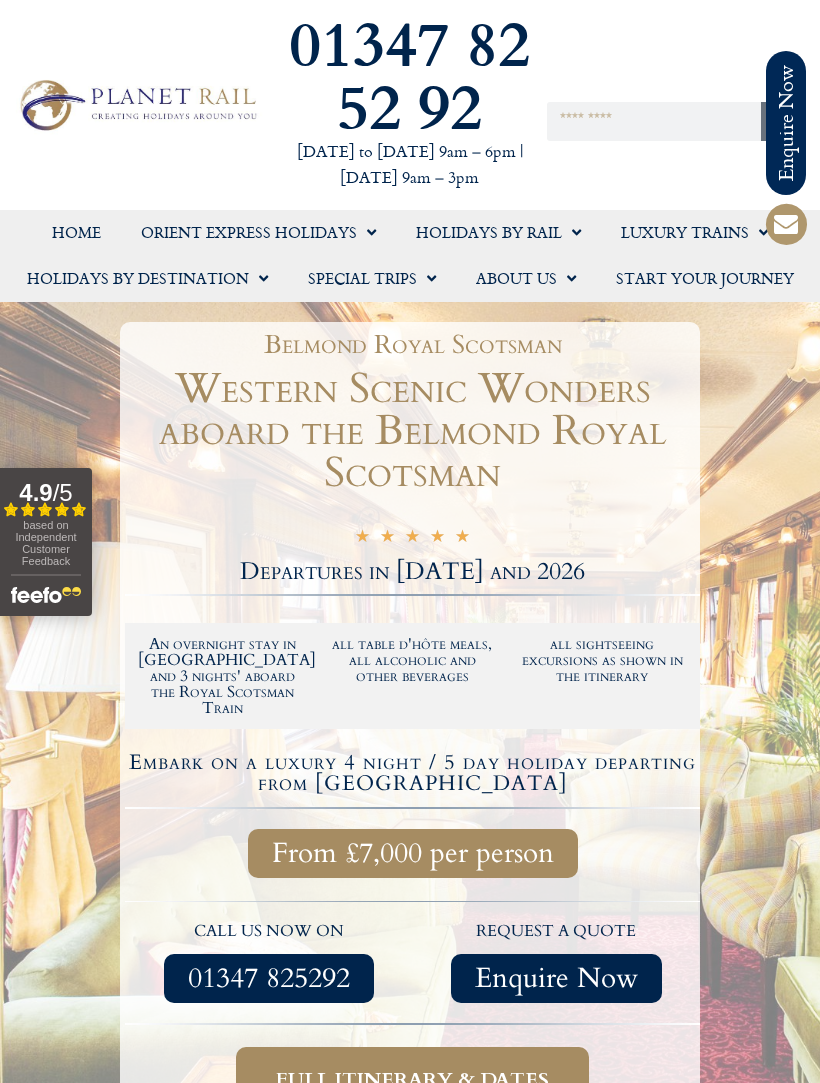 scroll, scrollTop: 0, scrollLeft: 0, axis: both 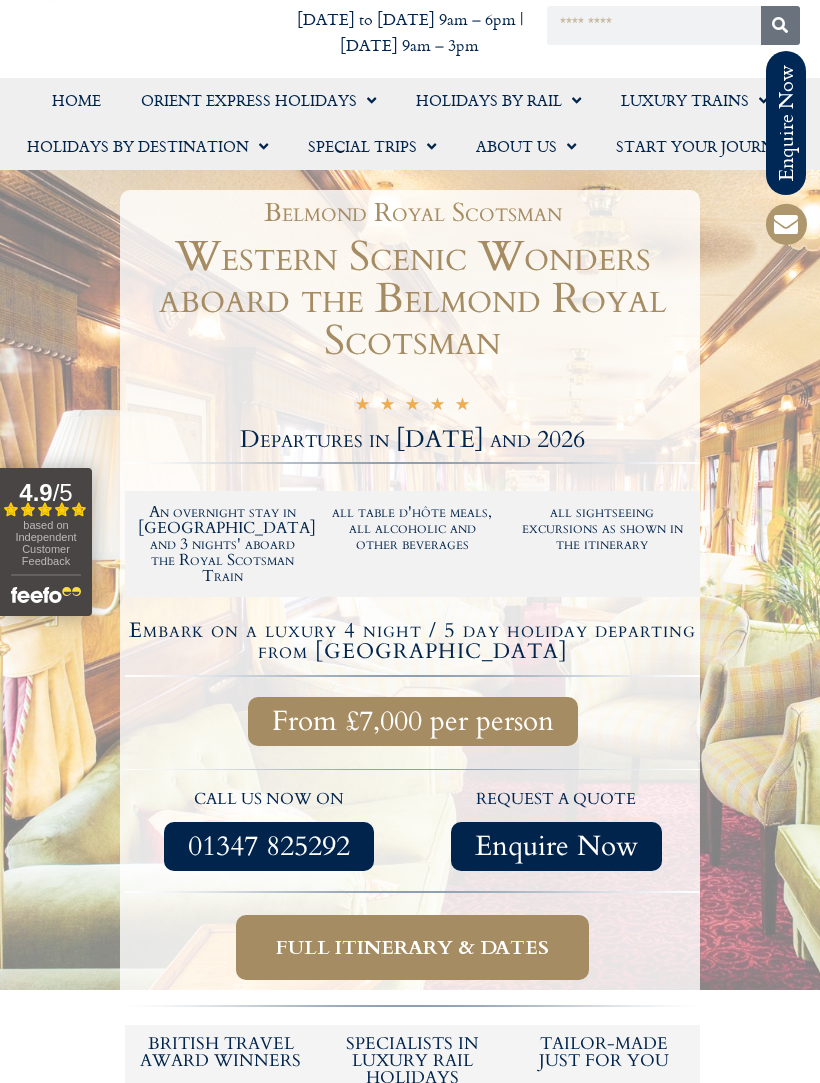 click on "Full itinerary & dates" at bounding box center [412, 947] 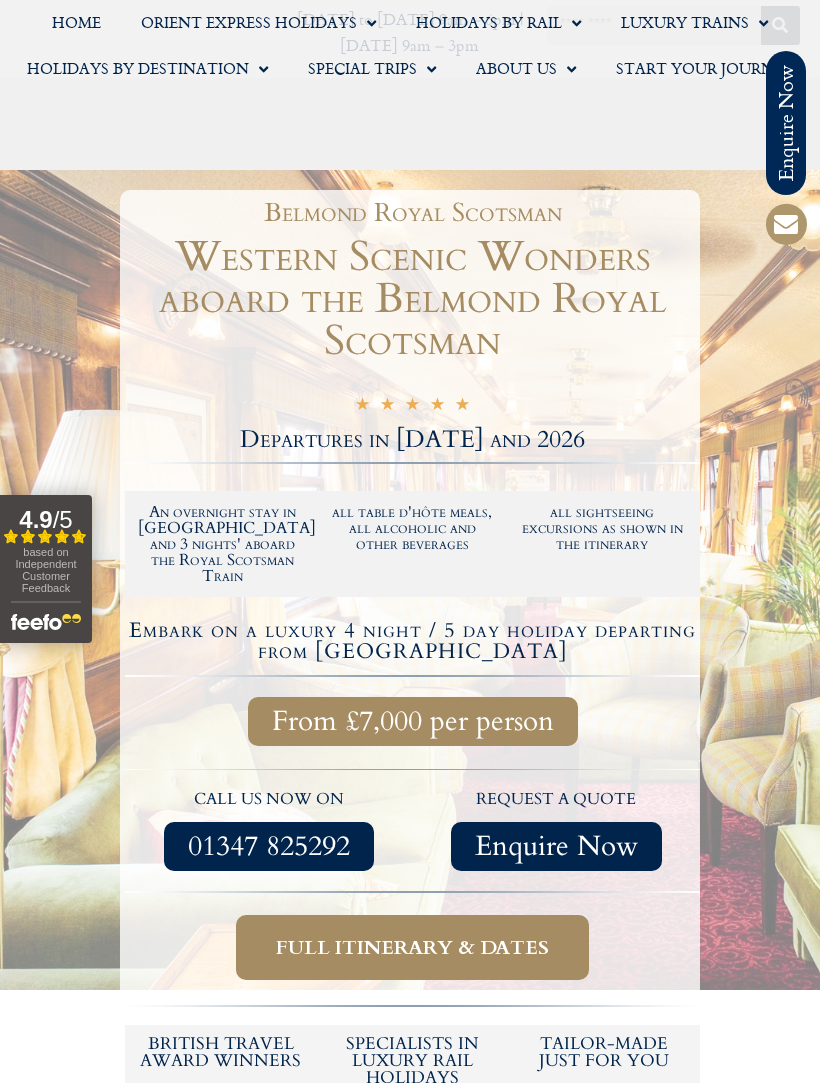 scroll, scrollTop: 701, scrollLeft: 0, axis: vertical 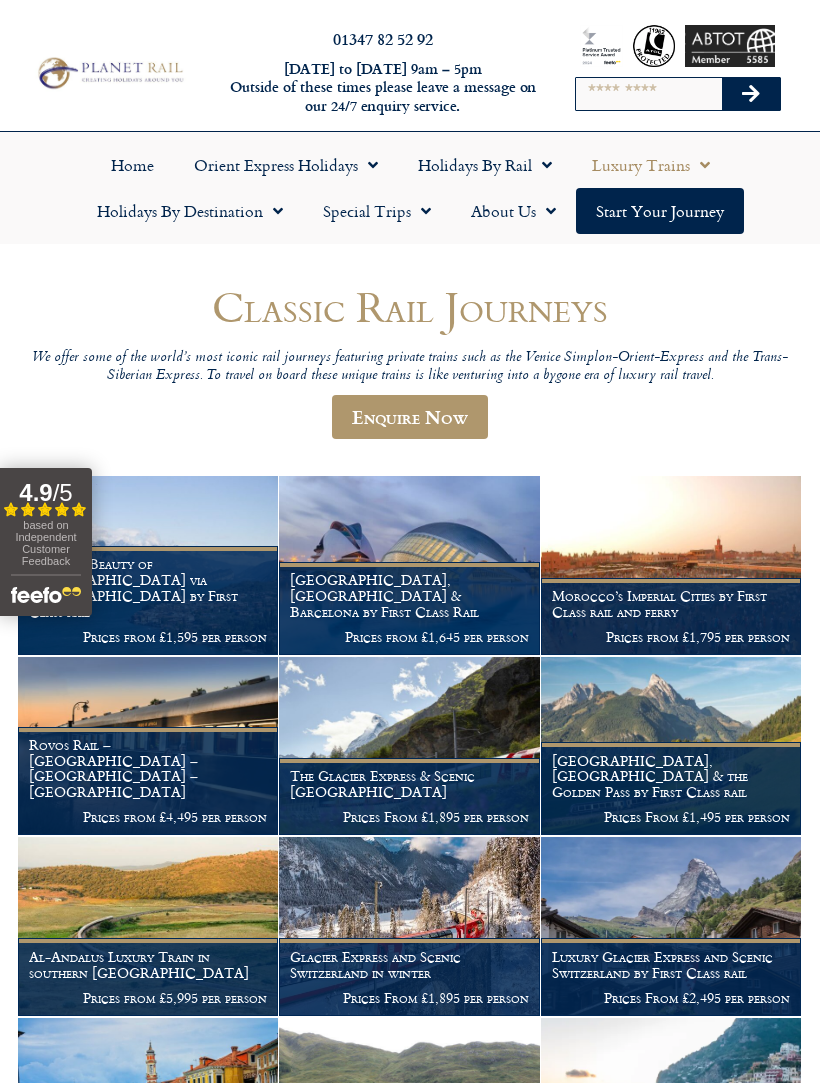 click on "Luxury Trains" 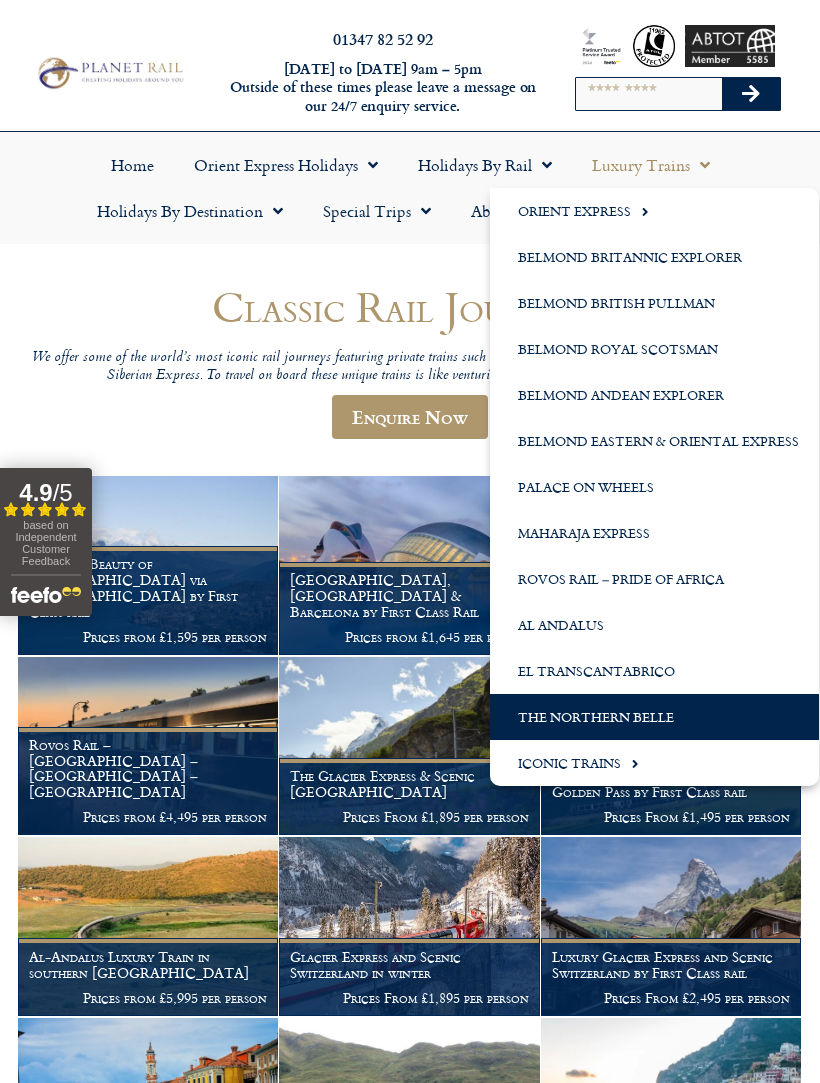click on "The Northern Belle" 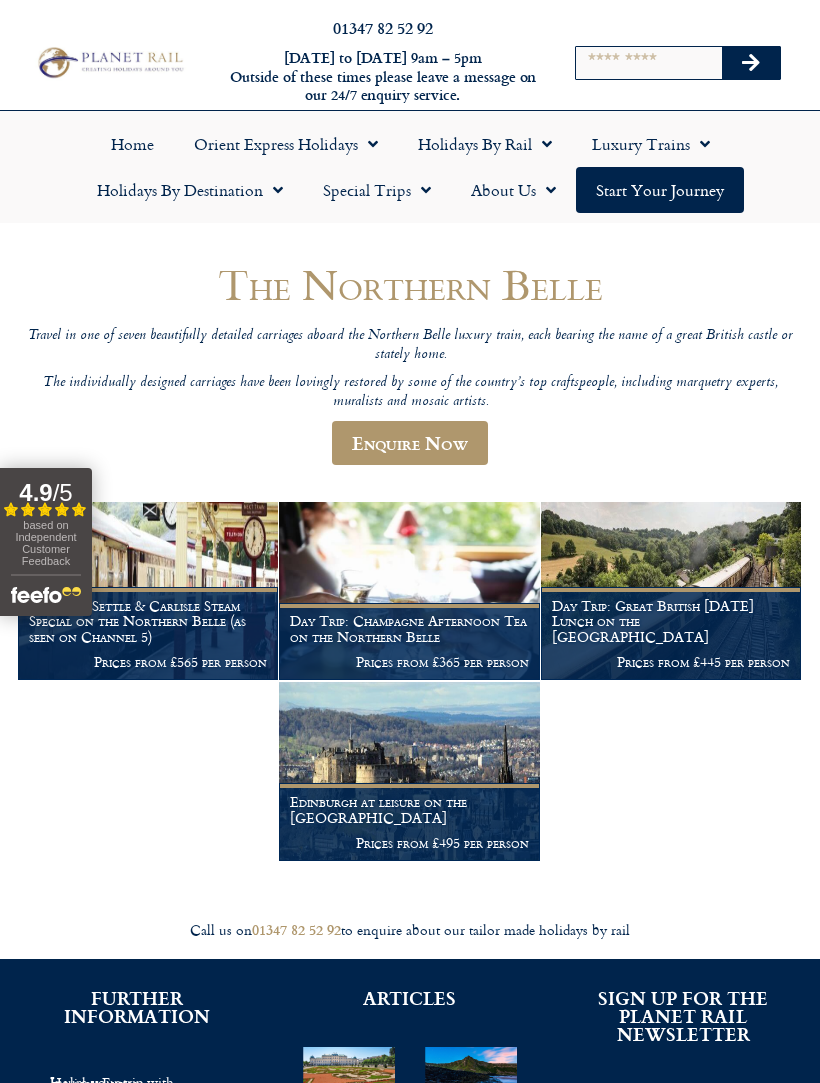 scroll, scrollTop: 0, scrollLeft: 0, axis: both 